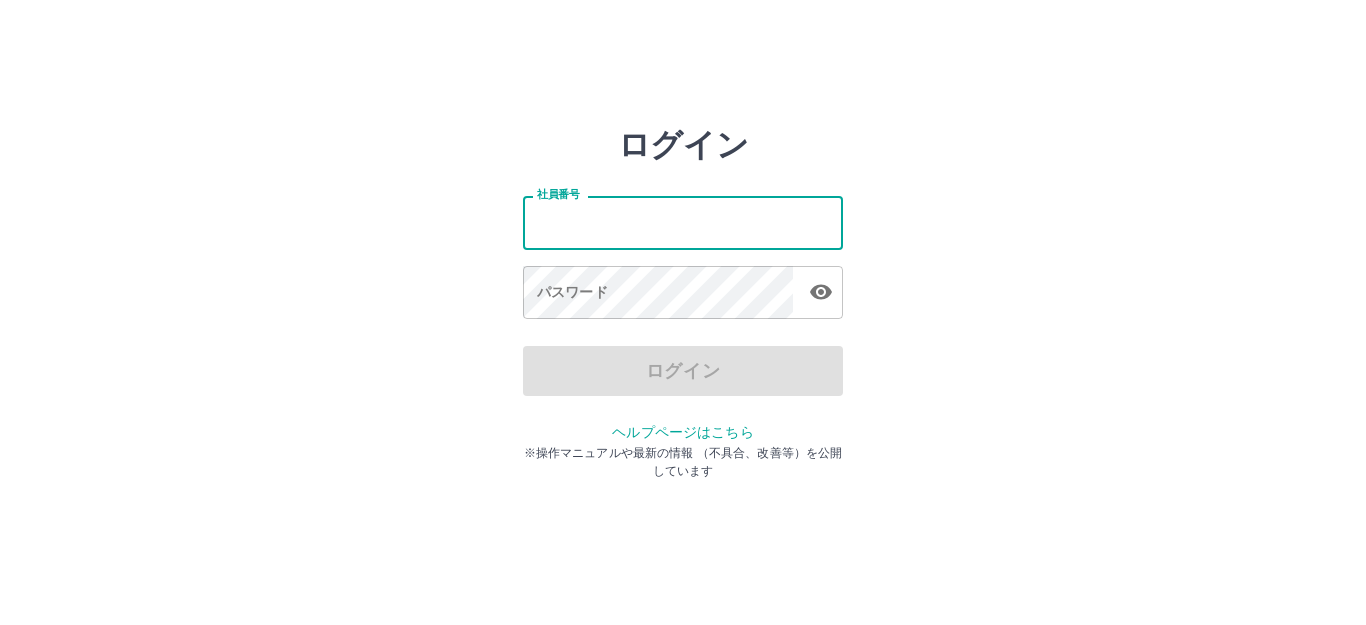 scroll, scrollTop: 0, scrollLeft: 0, axis: both 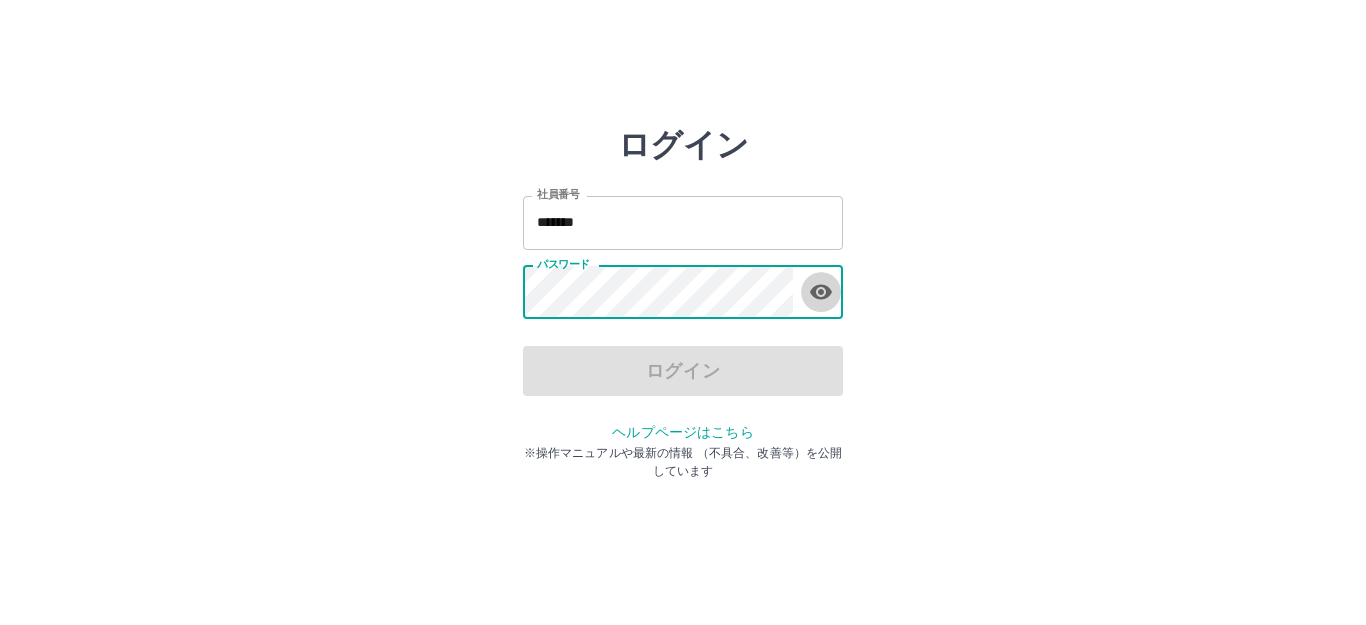 click 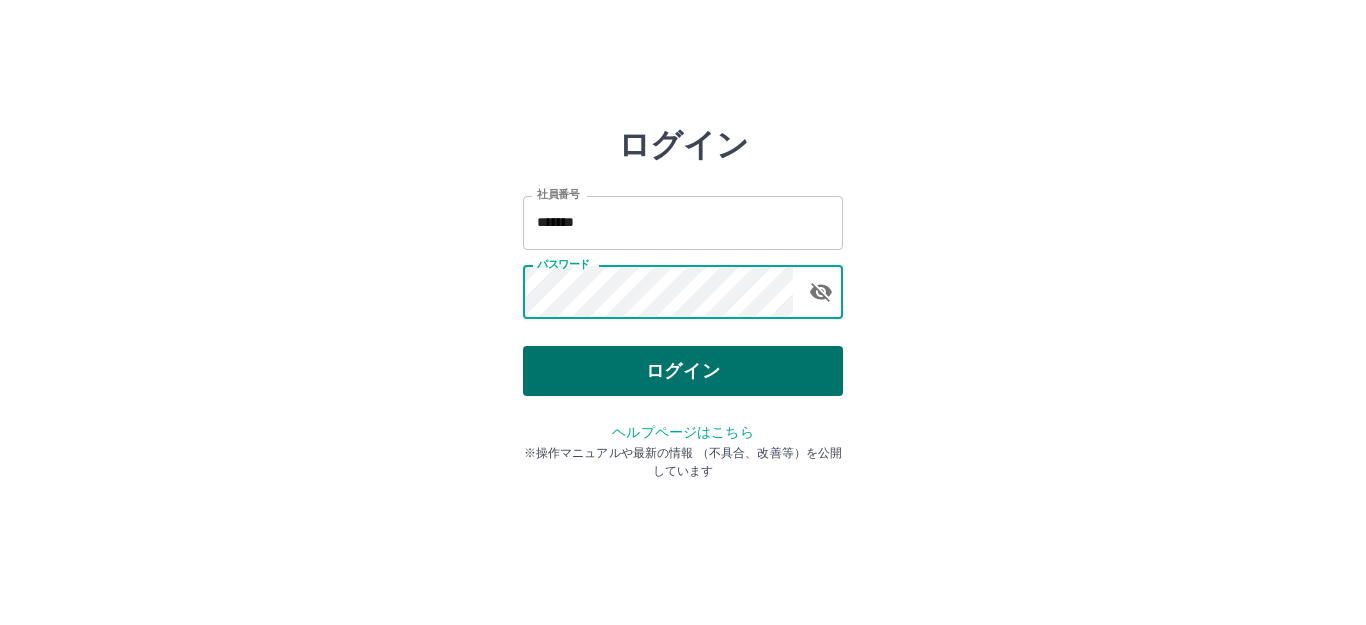 click on "ログイン" at bounding box center (683, 371) 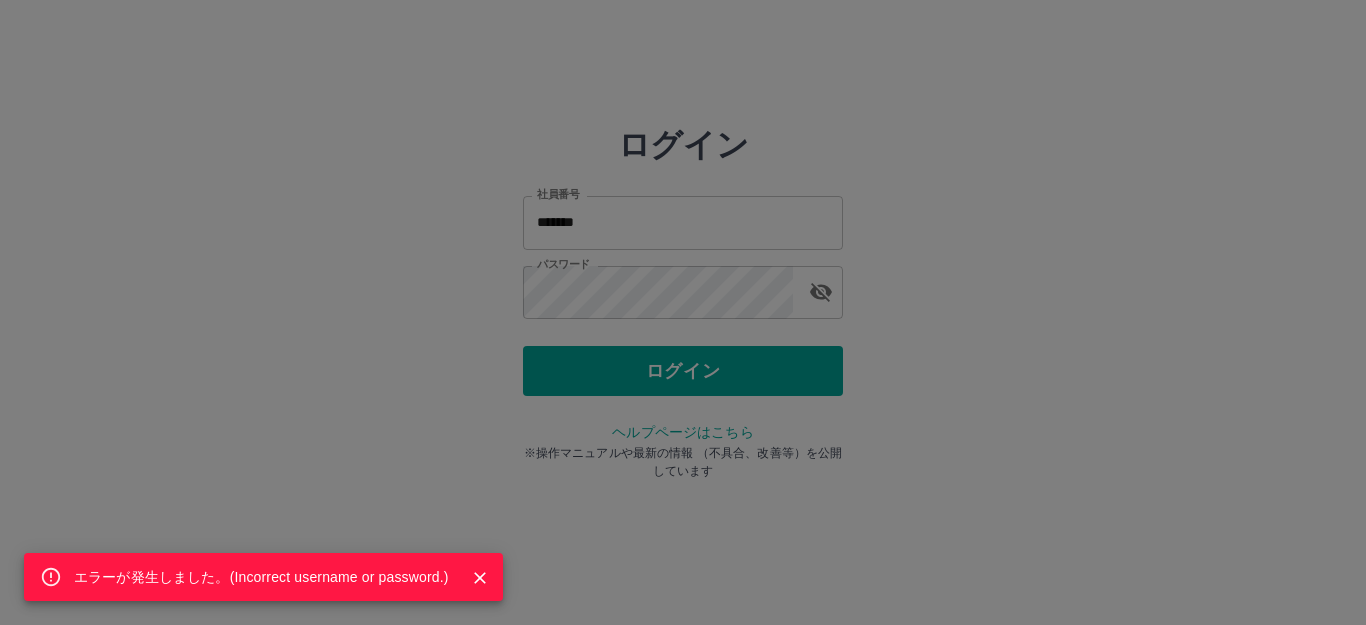 drag, startPoint x: 676, startPoint y: 315, endPoint x: 669, endPoint y: 305, distance: 12.206555 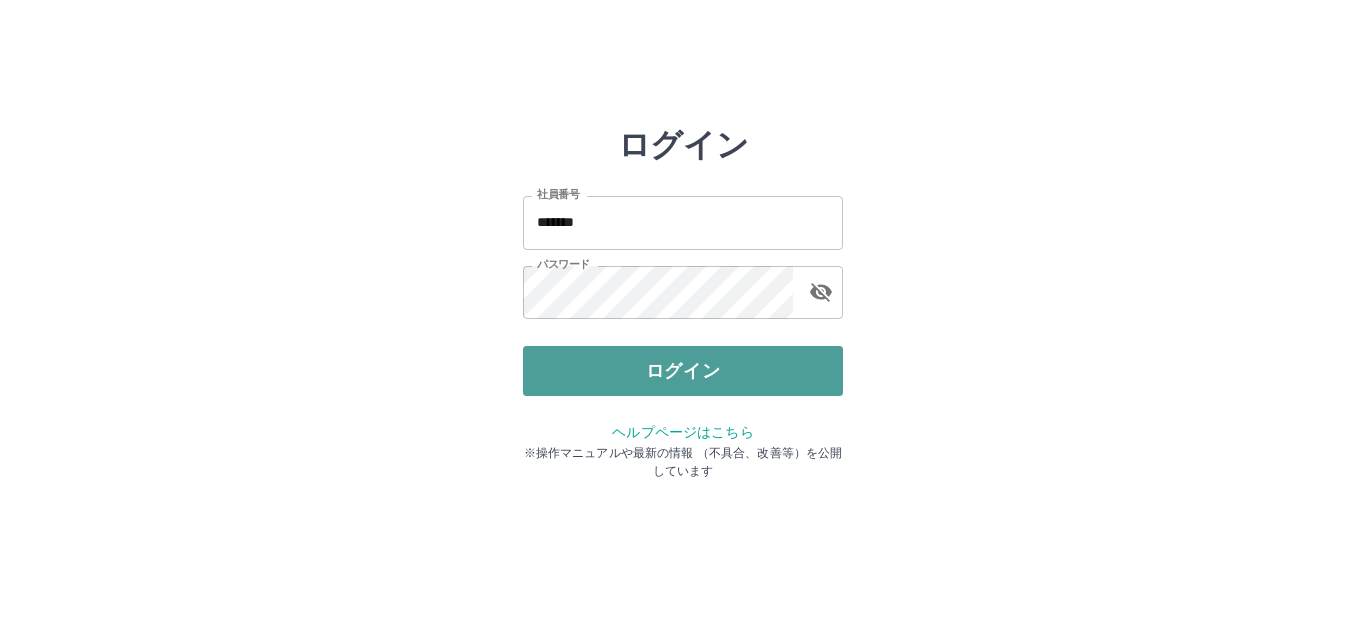 click on "ログイン" at bounding box center [683, 371] 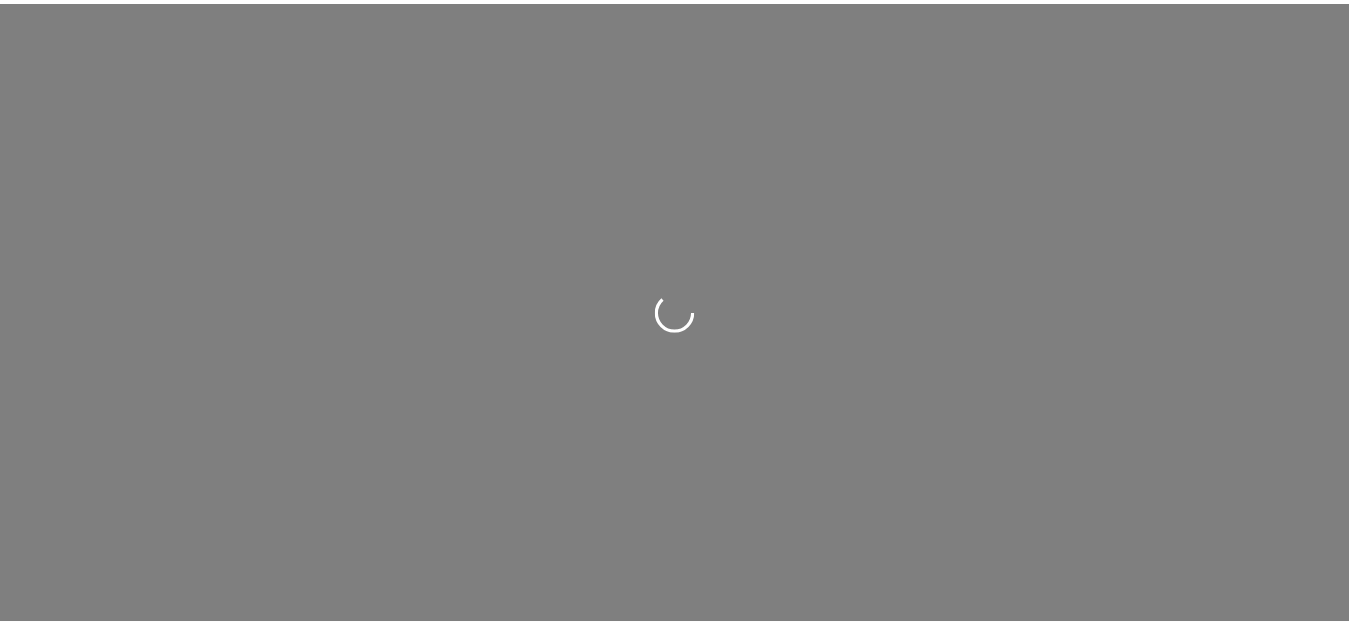 scroll, scrollTop: 0, scrollLeft: 0, axis: both 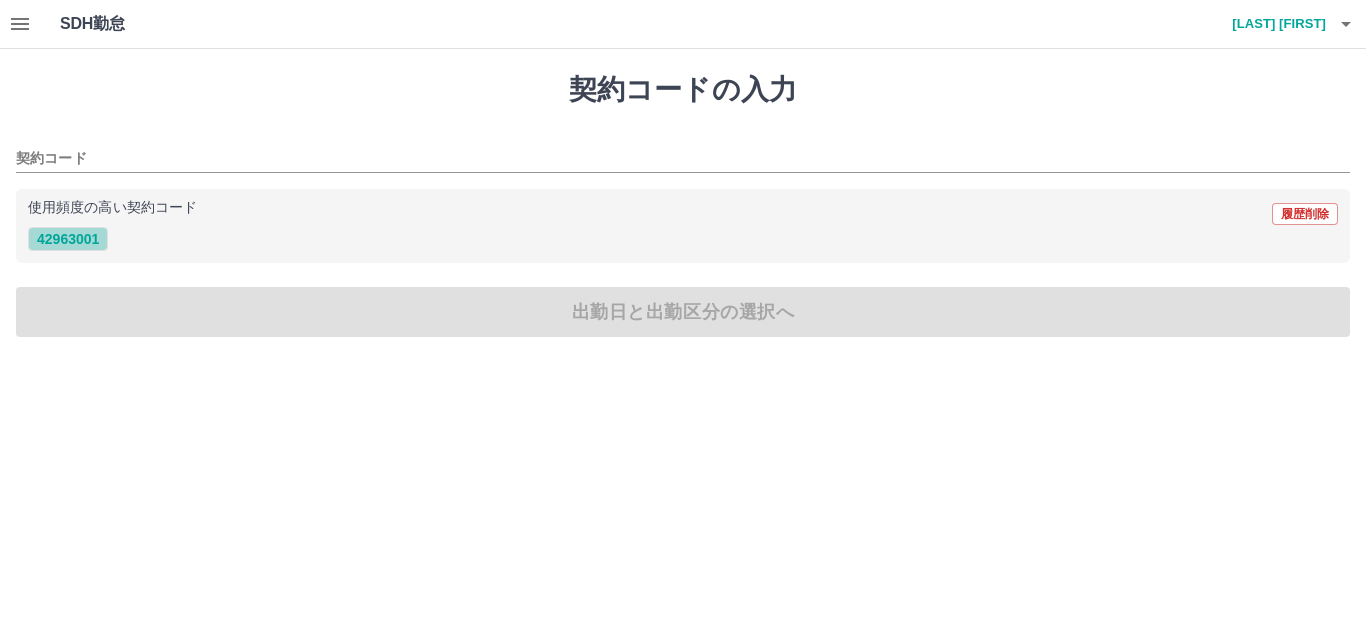 click on "42963001" at bounding box center [68, 239] 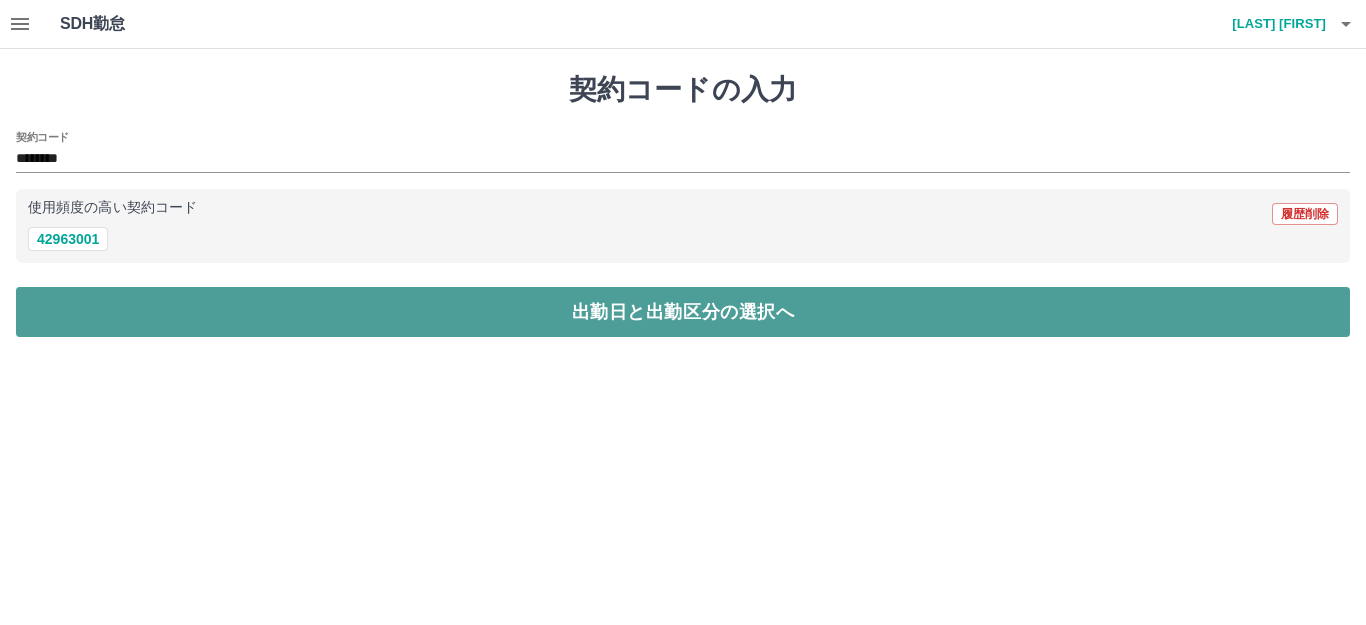 click on "出勤日と出勤区分の選択へ" at bounding box center (683, 312) 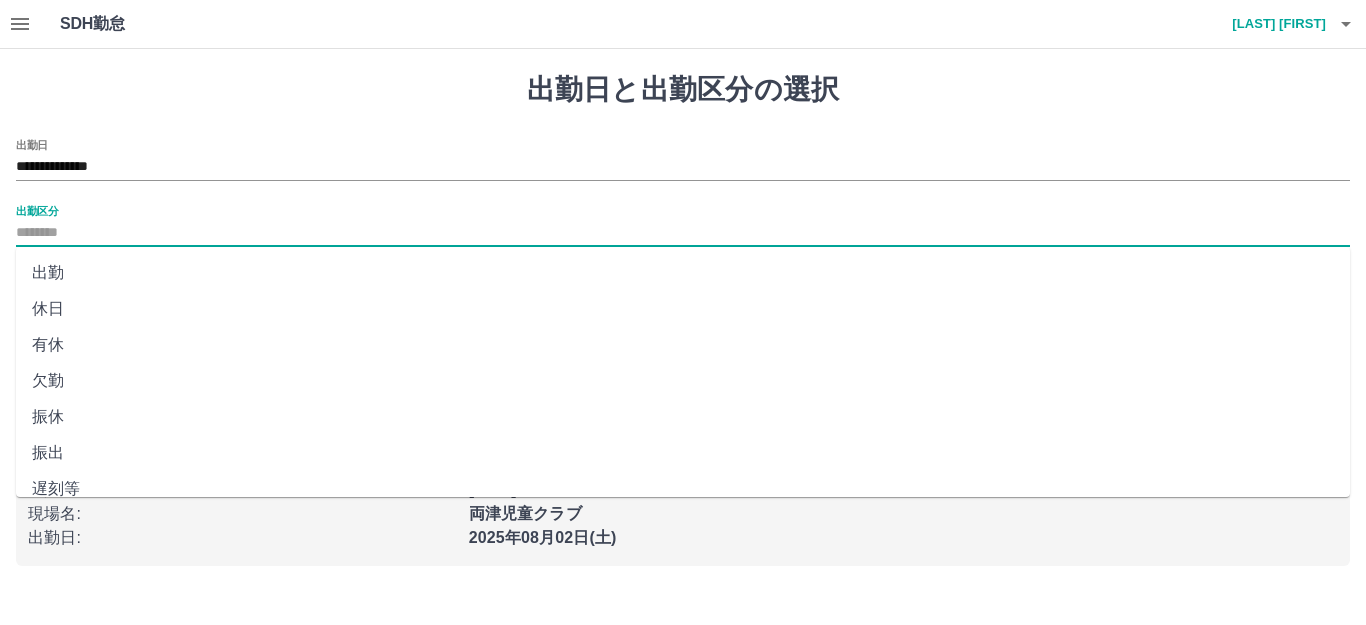 click on "出勤区分" at bounding box center (683, 233) 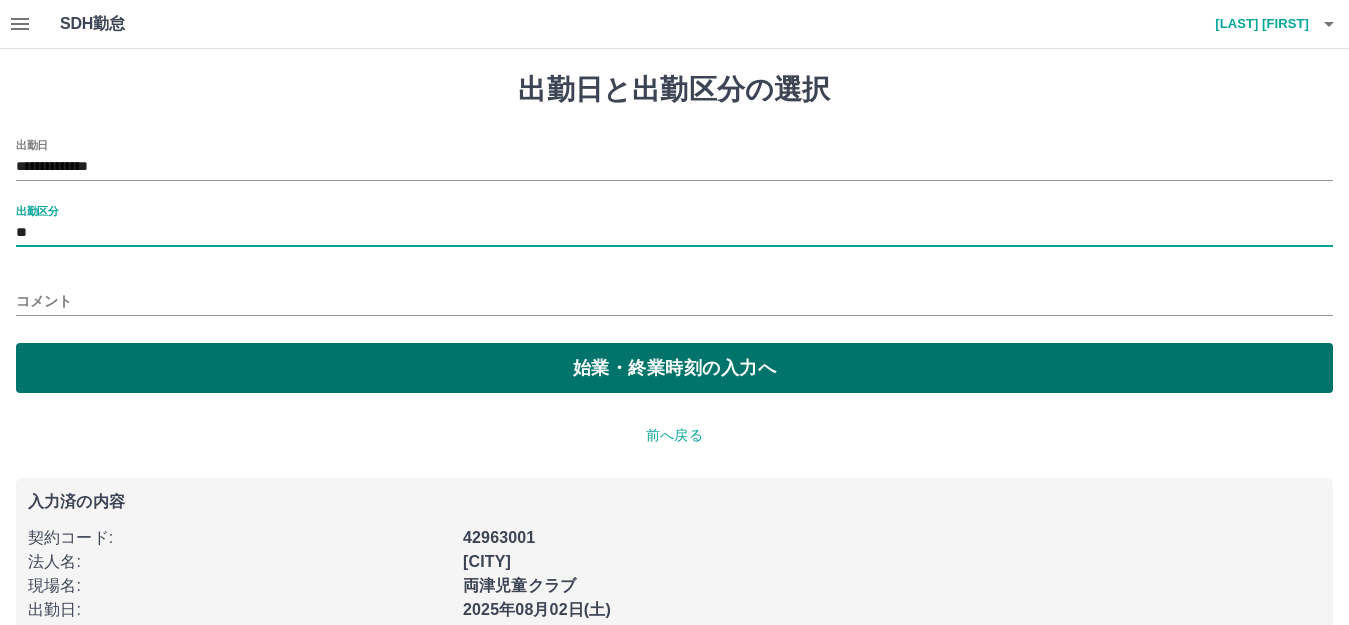 click on "始業・終業時刻の入力へ" at bounding box center (674, 368) 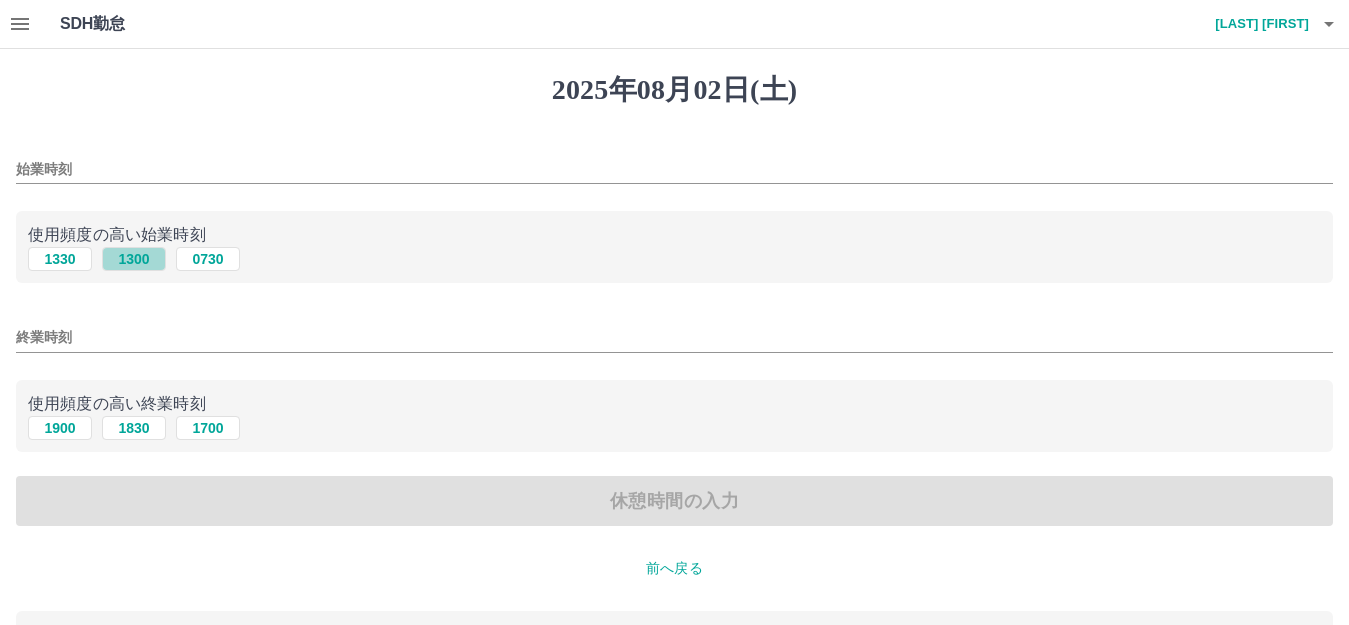 click on "1300" at bounding box center (134, 259) 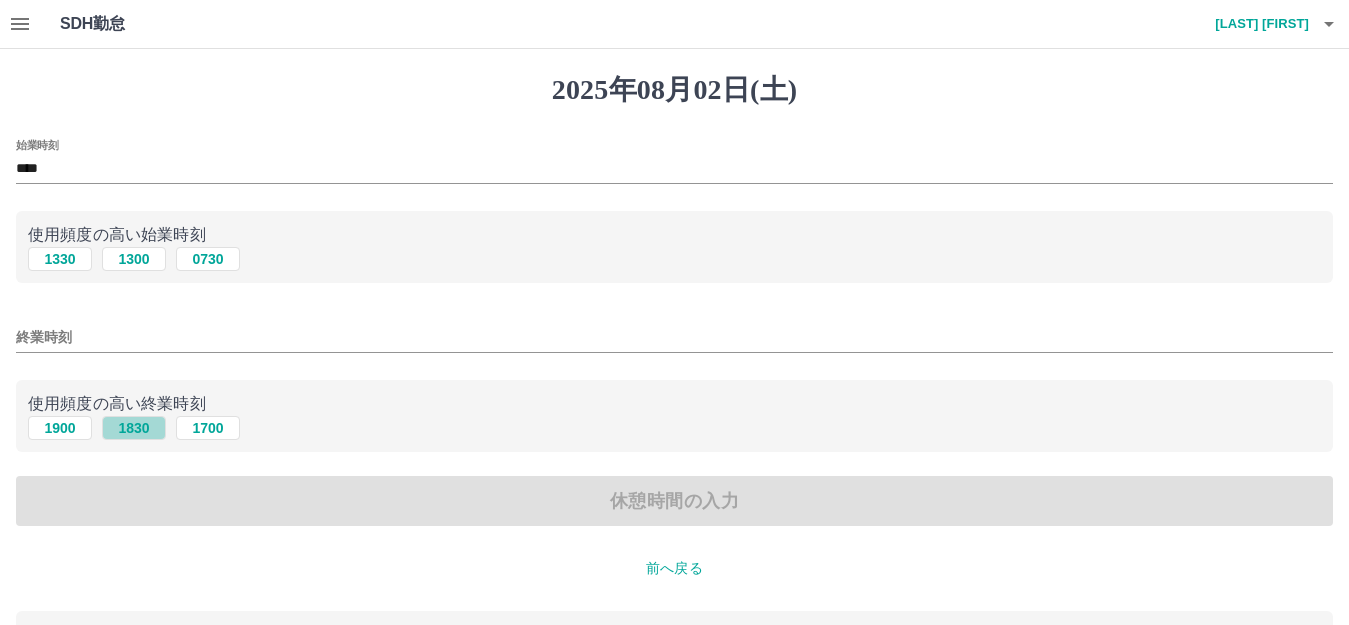click on "1830" at bounding box center [134, 428] 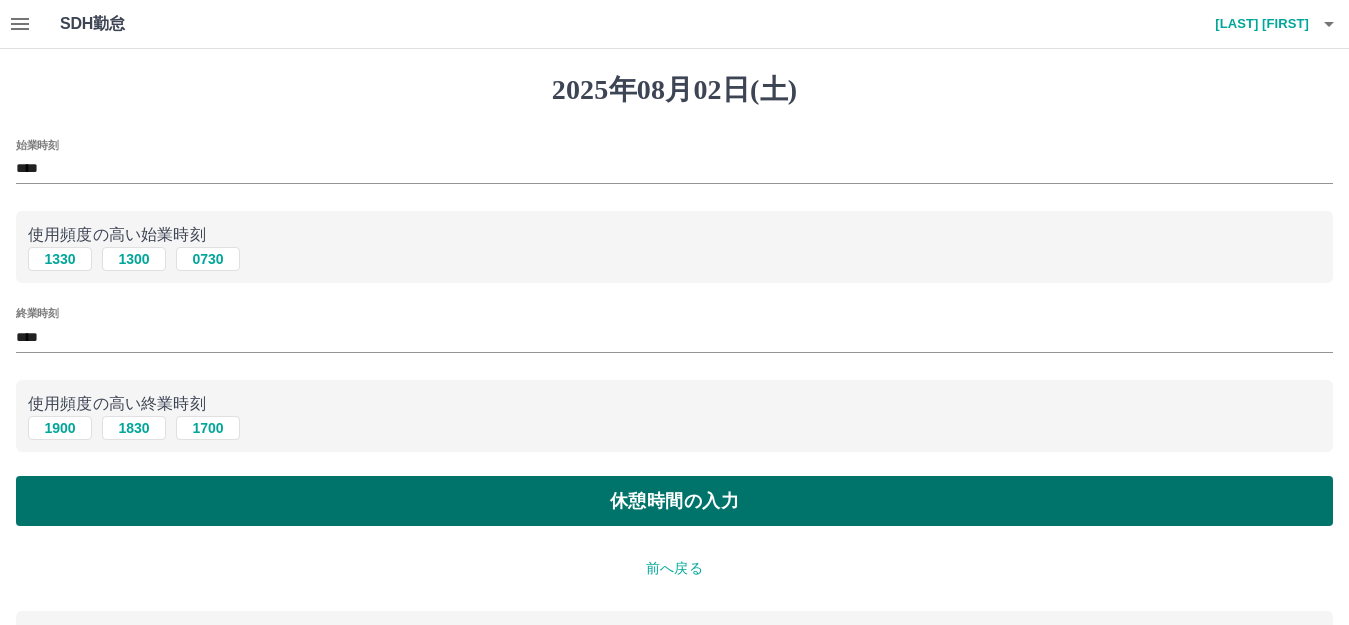 click on "休憩時間の入力" at bounding box center (674, 501) 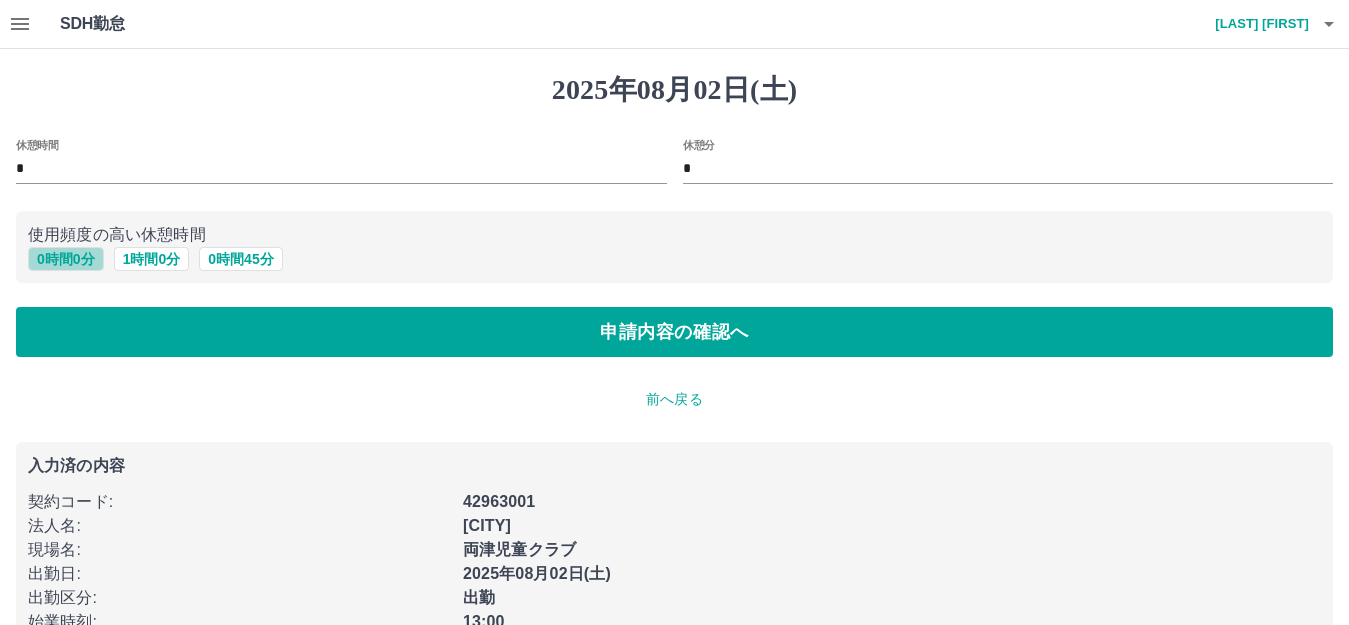click on "0 時間 0 分" at bounding box center [66, 259] 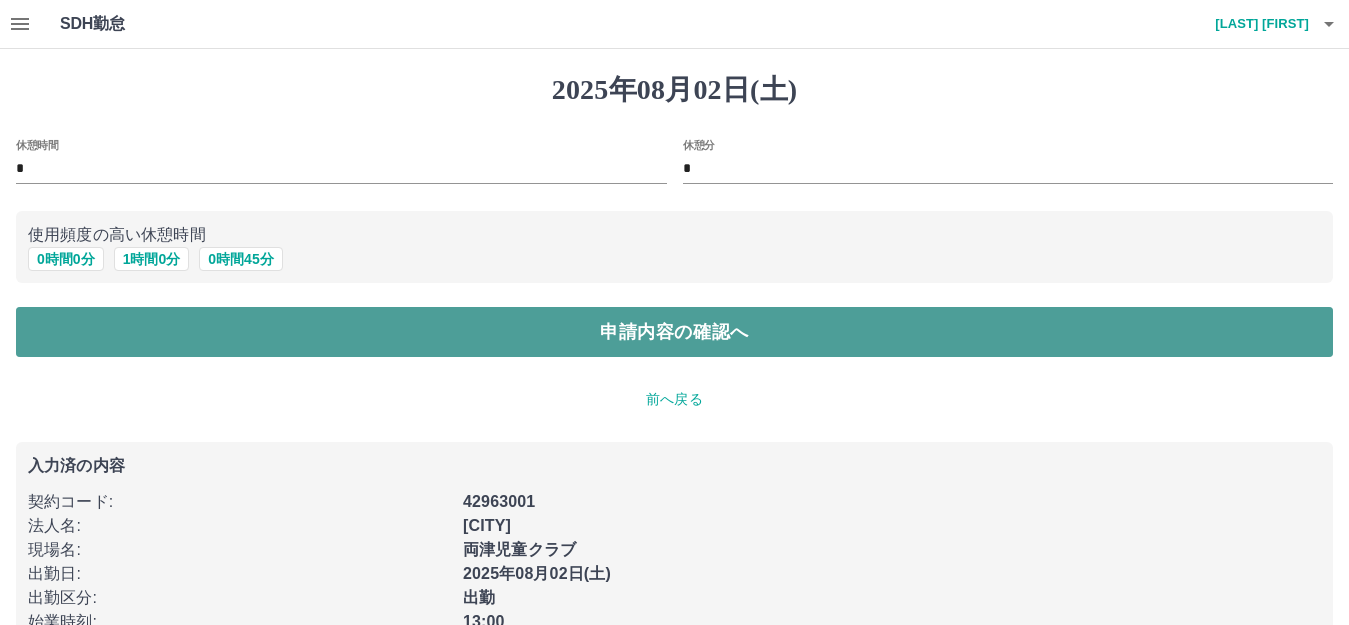 click on "申請内容の確認へ" at bounding box center (674, 332) 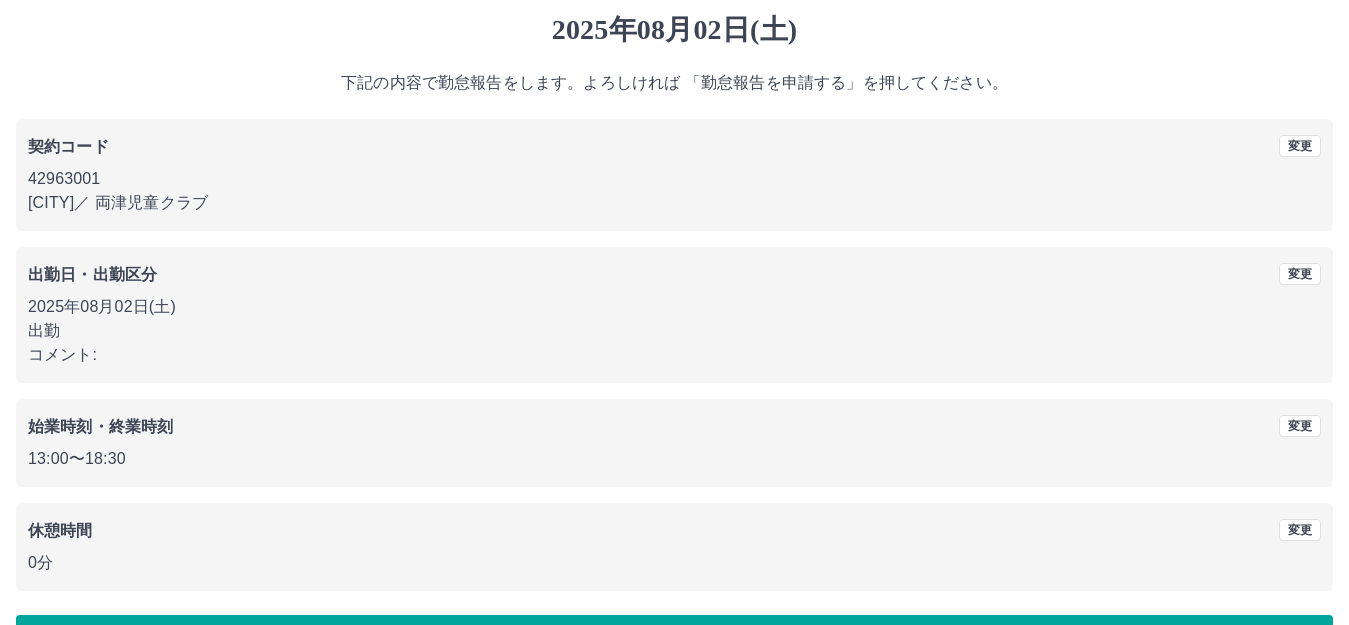 scroll, scrollTop: 124, scrollLeft: 0, axis: vertical 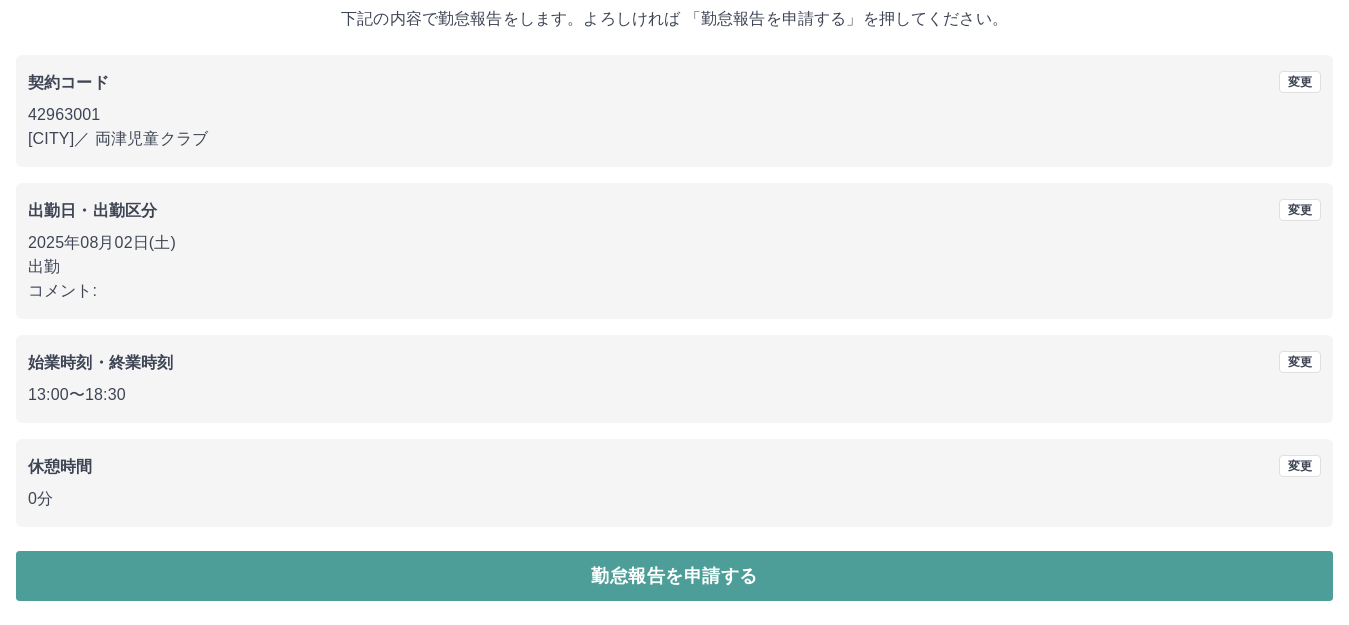 click on "勤怠報告を申請する" at bounding box center (674, 576) 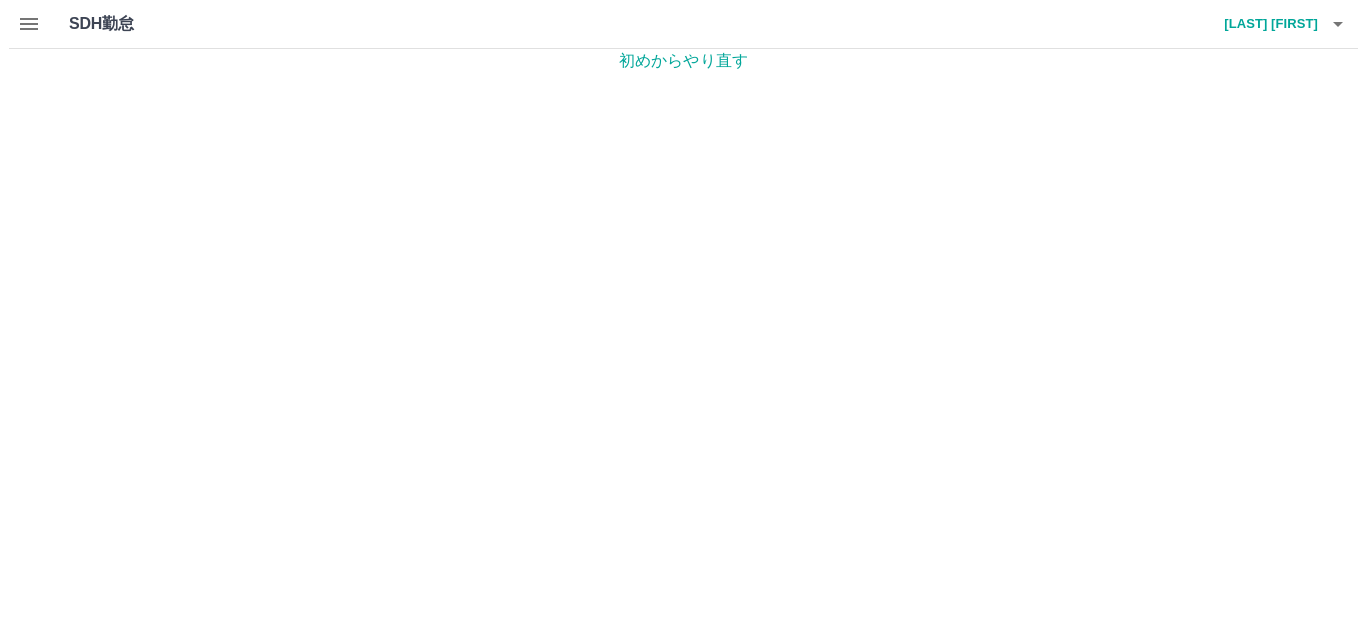 scroll, scrollTop: 0, scrollLeft: 0, axis: both 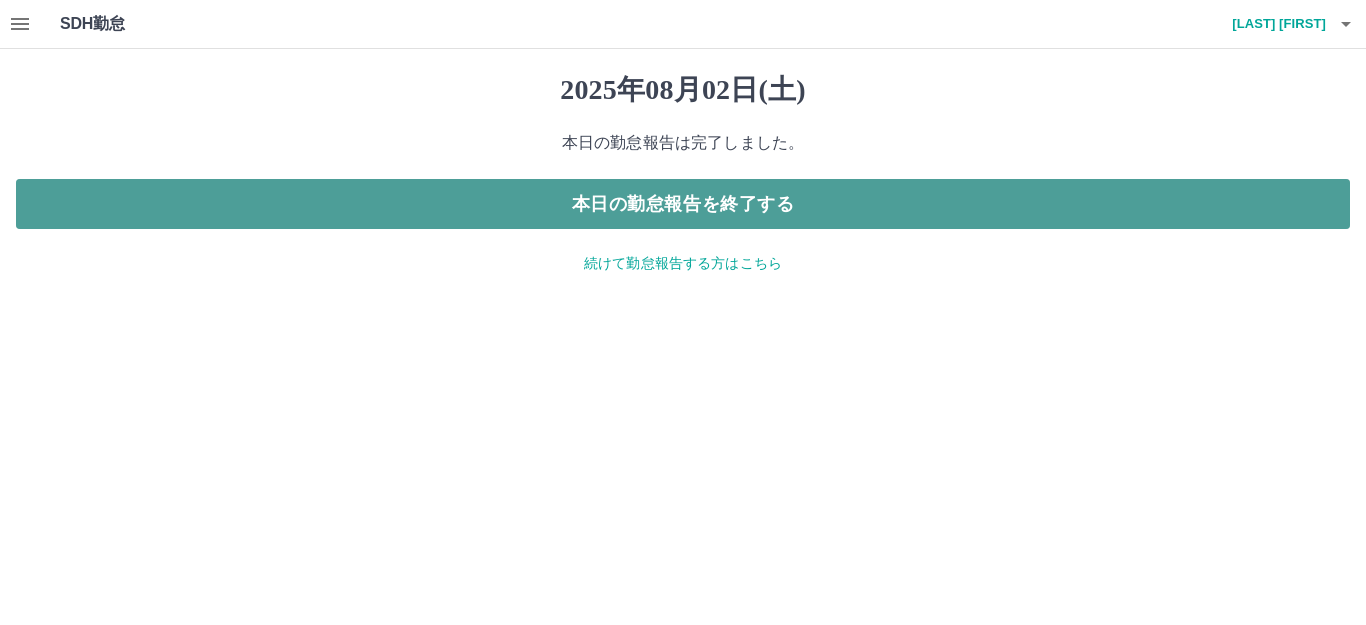 click on "本日の勤怠報告を終了する" at bounding box center (683, 204) 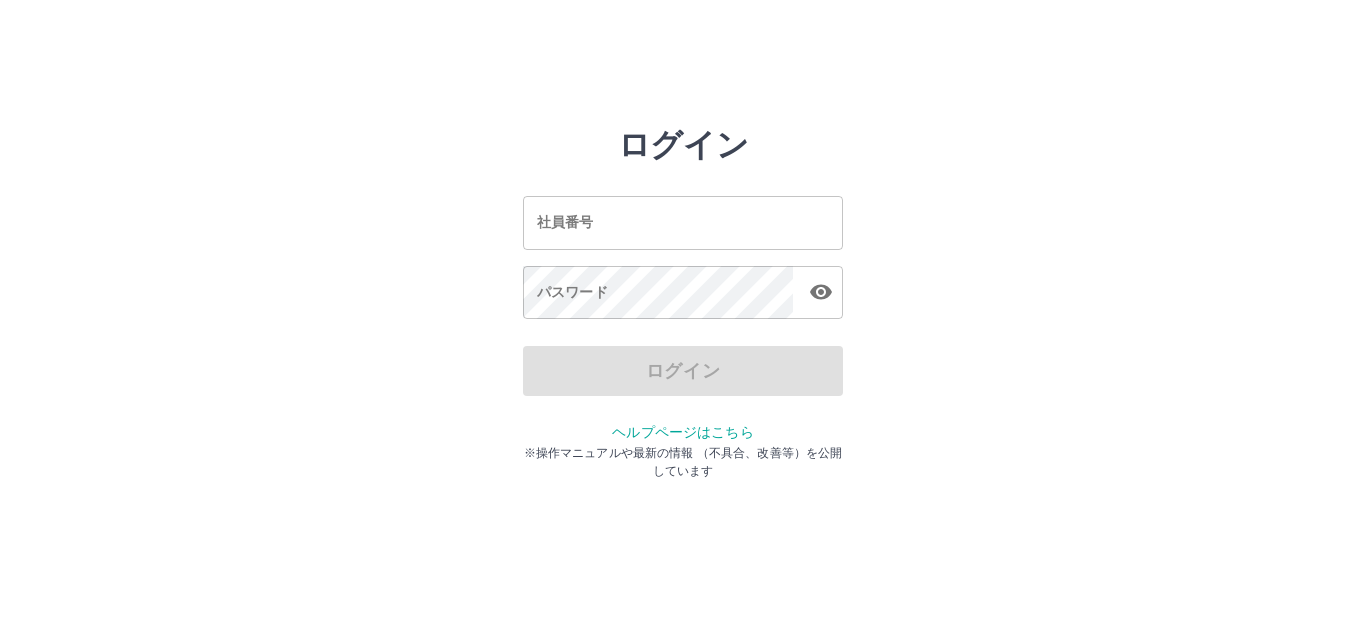 scroll, scrollTop: 0, scrollLeft: 0, axis: both 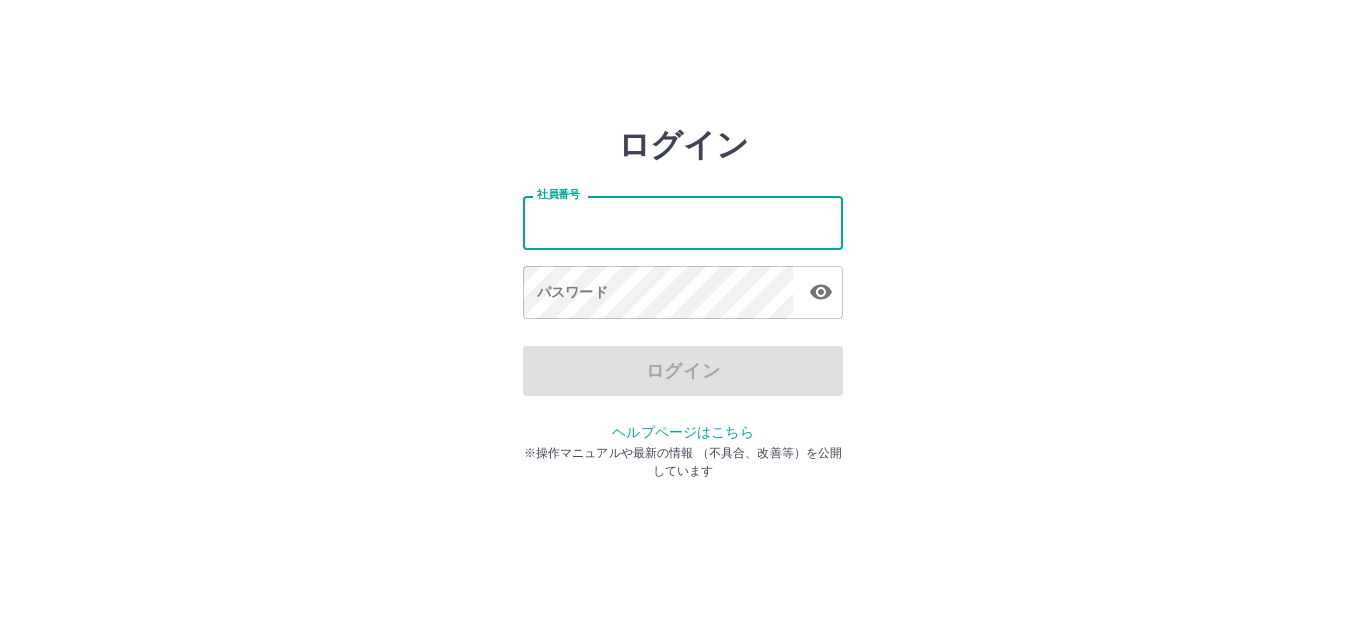 type on "*******" 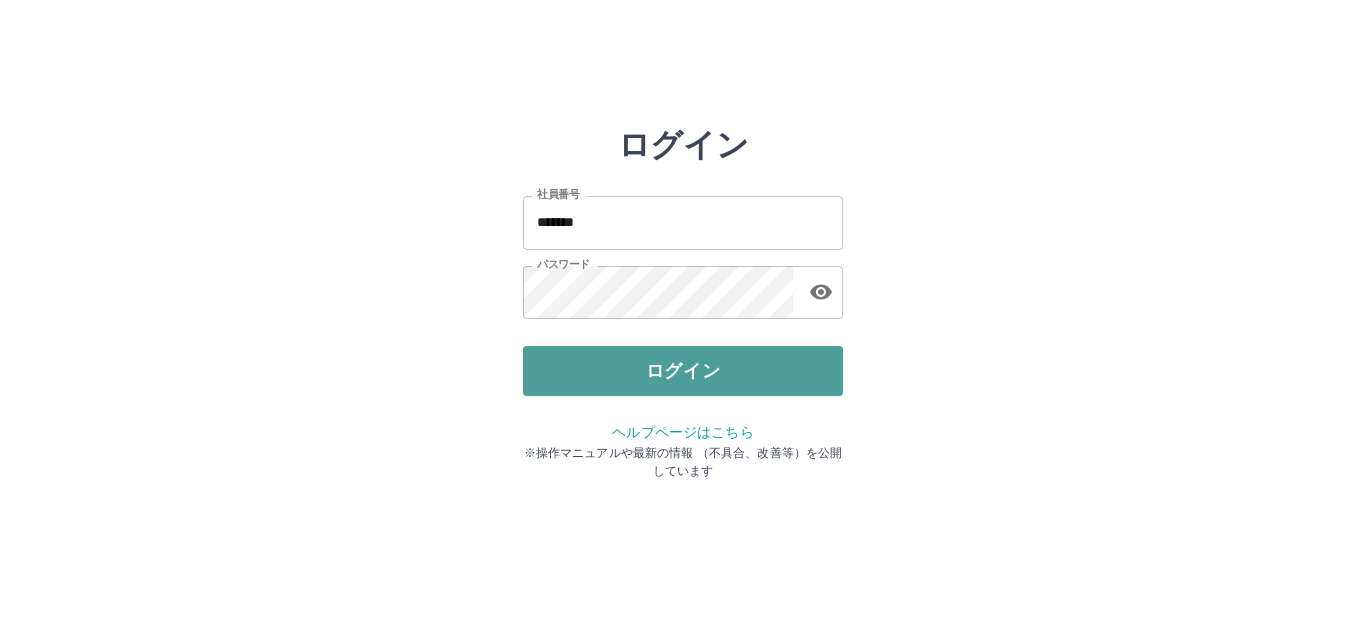 click on "ログイン" at bounding box center (683, 371) 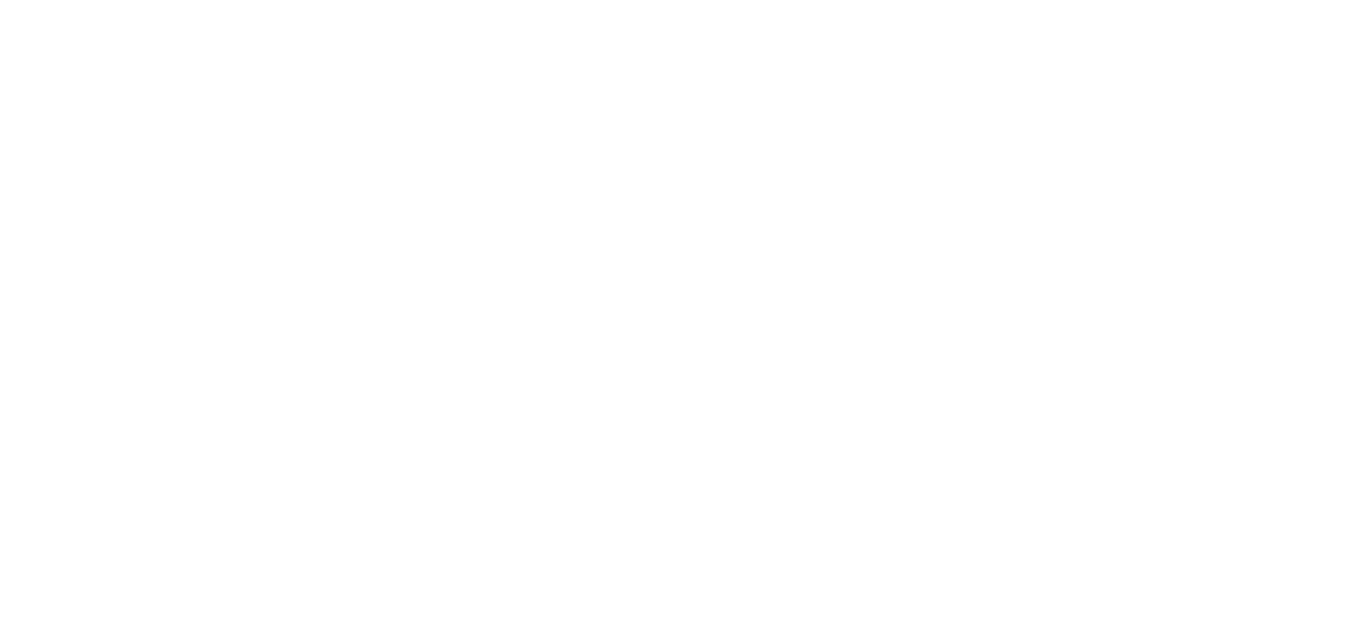 scroll, scrollTop: 0, scrollLeft: 0, axis: both 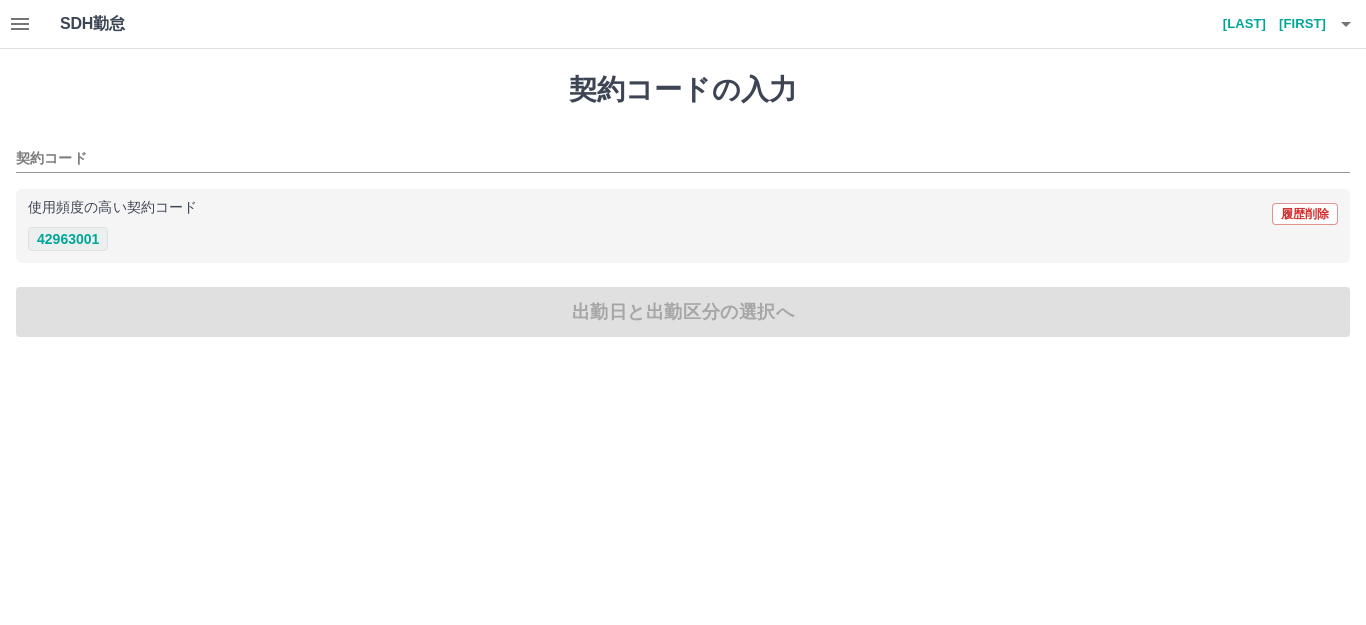 click on "42963001" at bounding box center [68, 239] 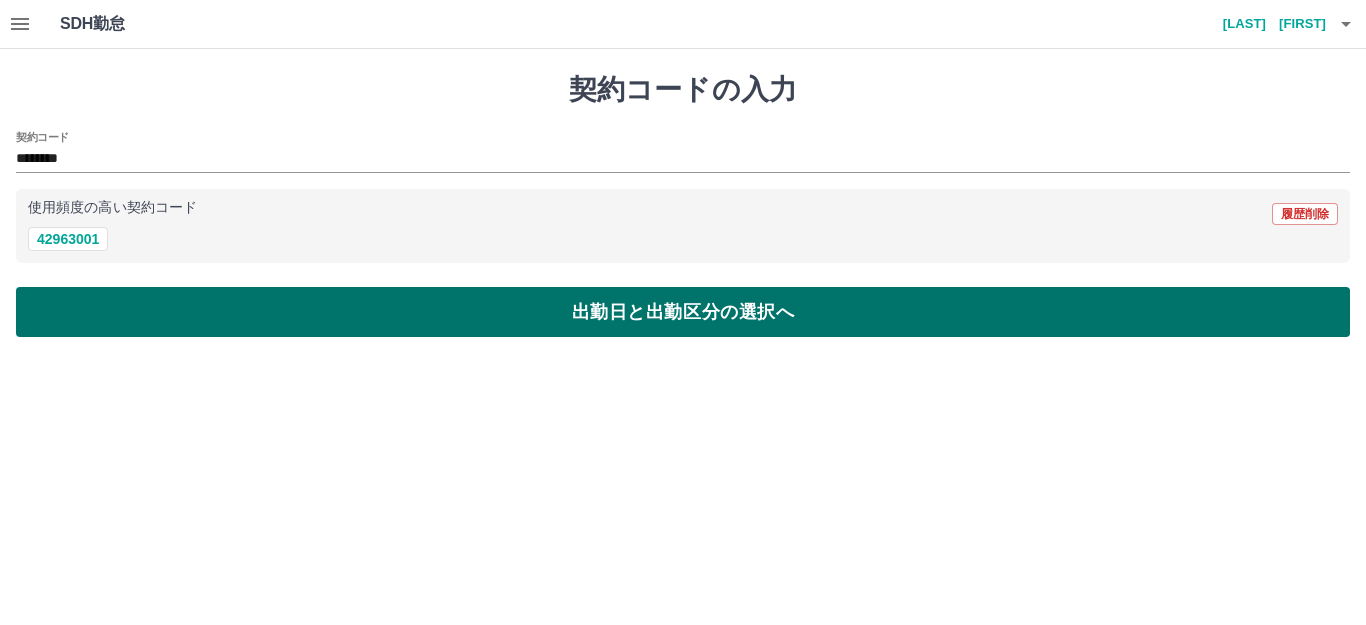 click on "出勤日と出勤区分の選択へ" at bounding box center (683, 312) 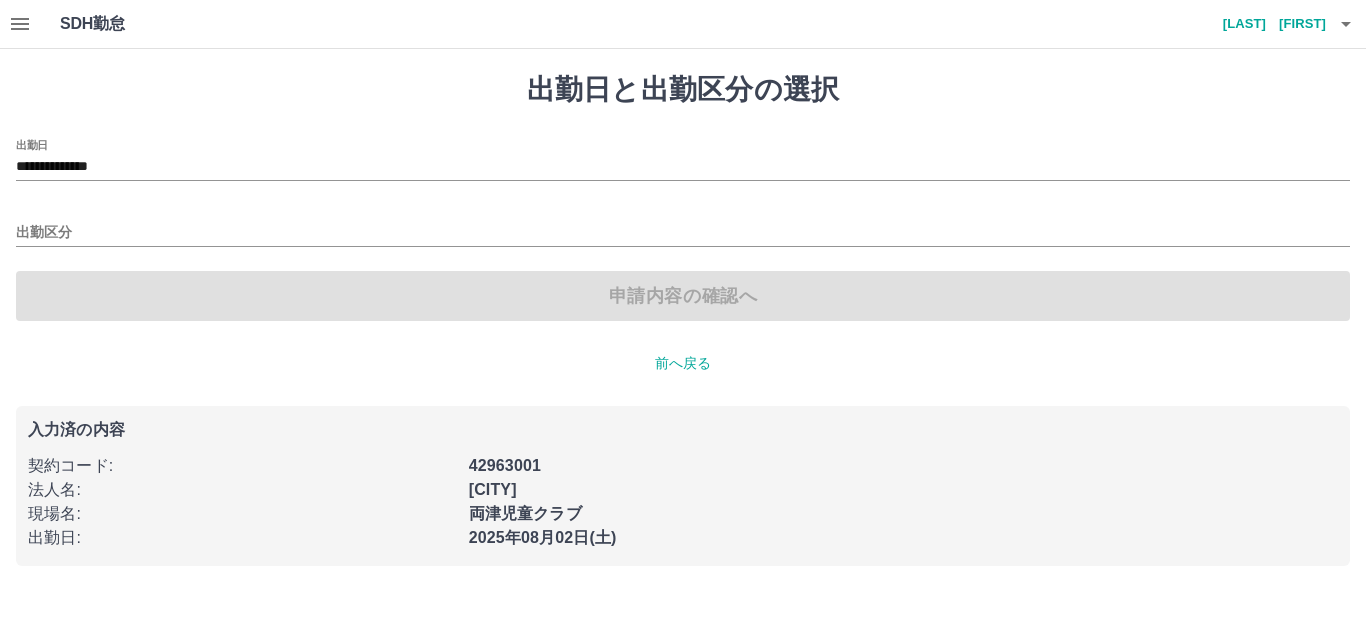 click on "出勤区分" at bounding box center [683, 226] 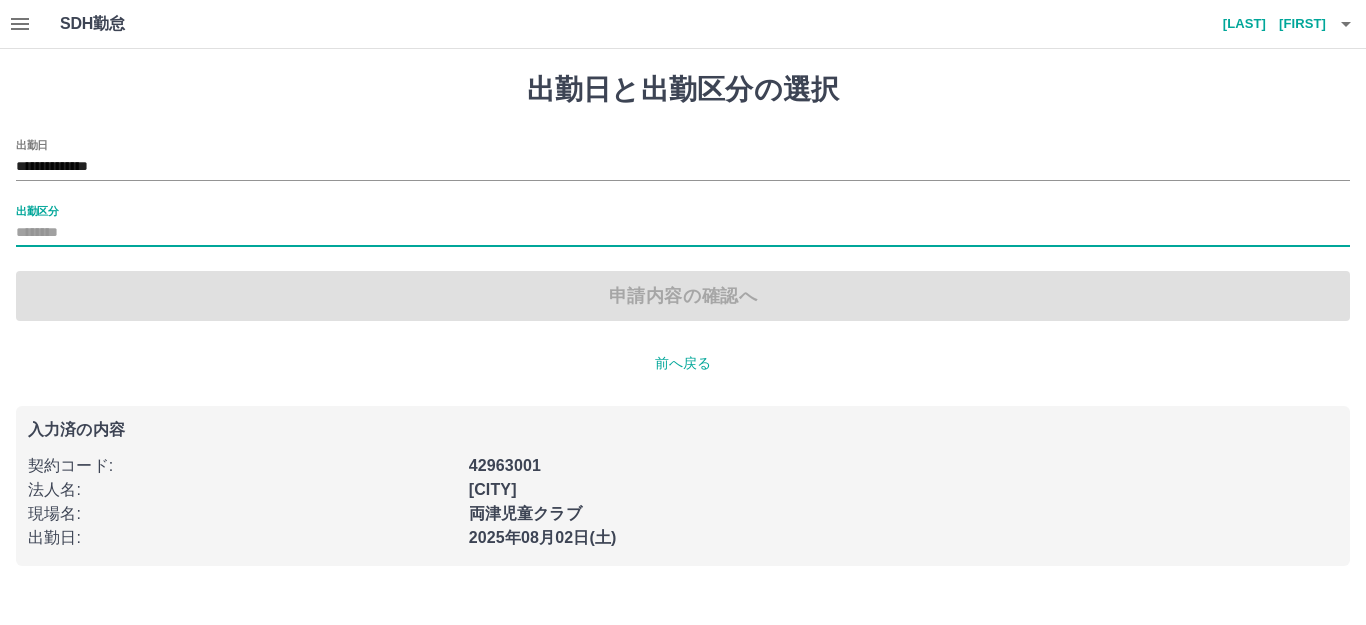 drag, startPoint x: 106, startPoint y: 217, endPoint x: 114, endPoint y: 231, distance: 16.124516 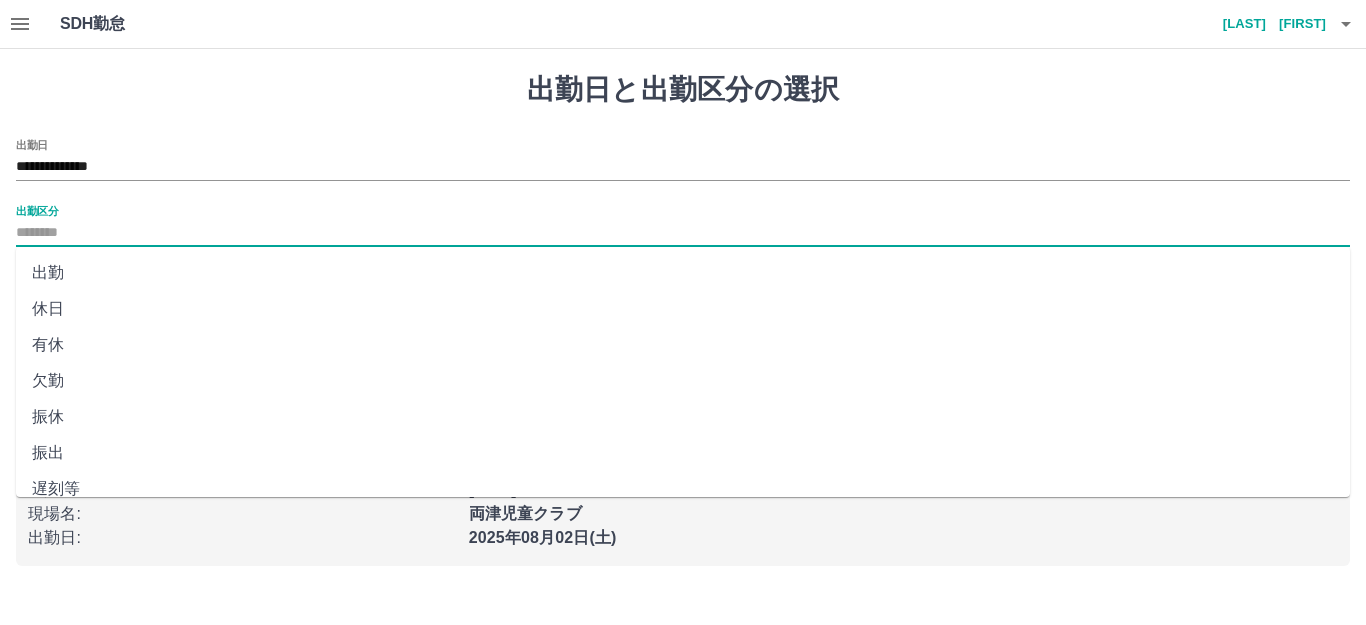 click on "出勤" at bounding box center (683, 273) 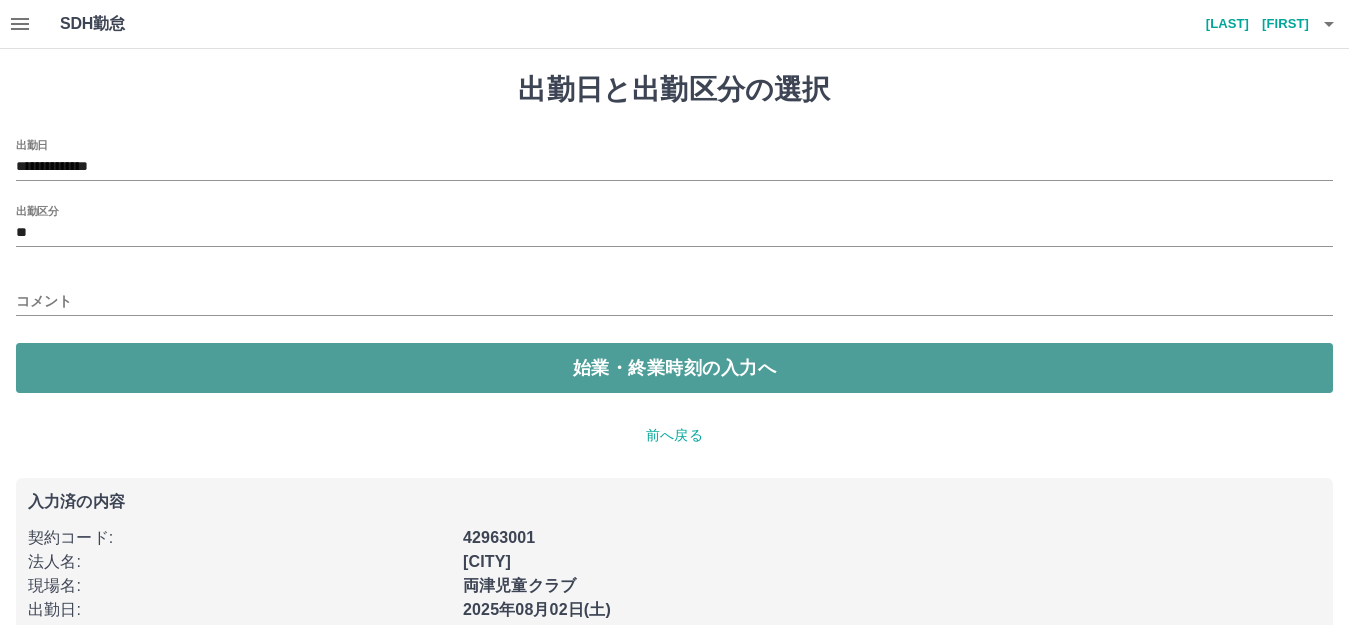 click on "始業・終業時刻の入力へ" at bounding box center [674, 368] 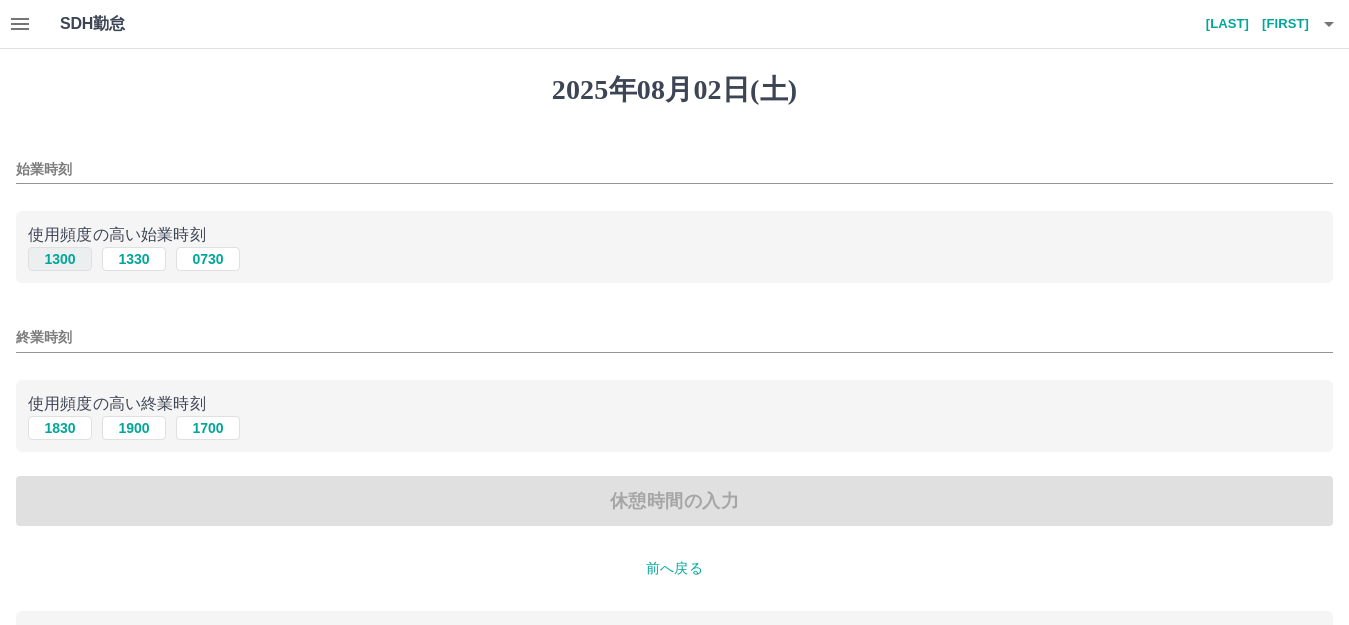 click on "1300" at bounding box center (60, 259) 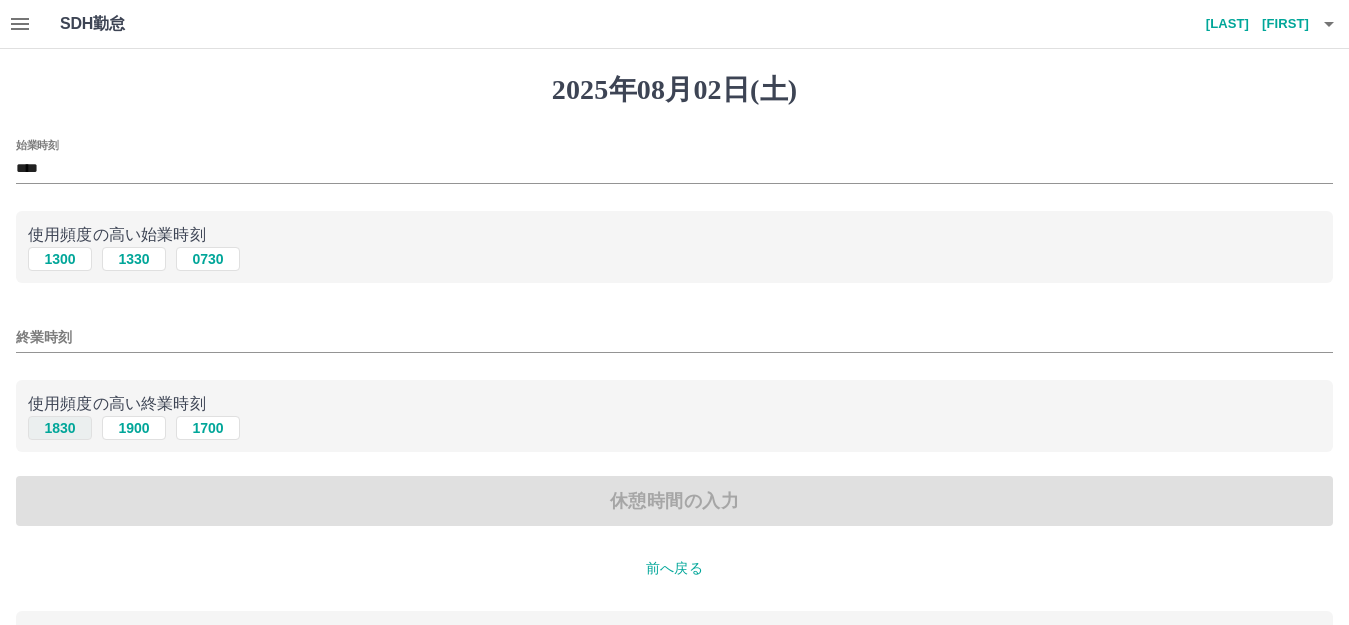 click on "1830" at bounding box center [60, 428] 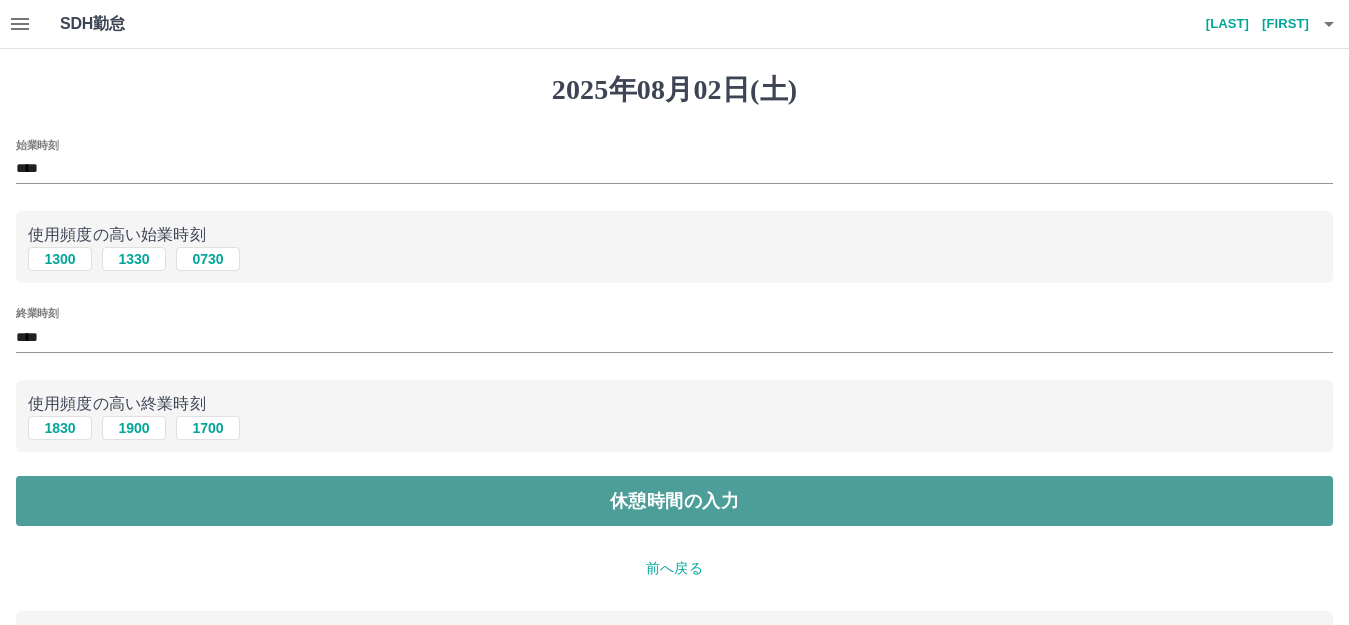 click on "休憩時間の入力" at bounding box center [674, 501] 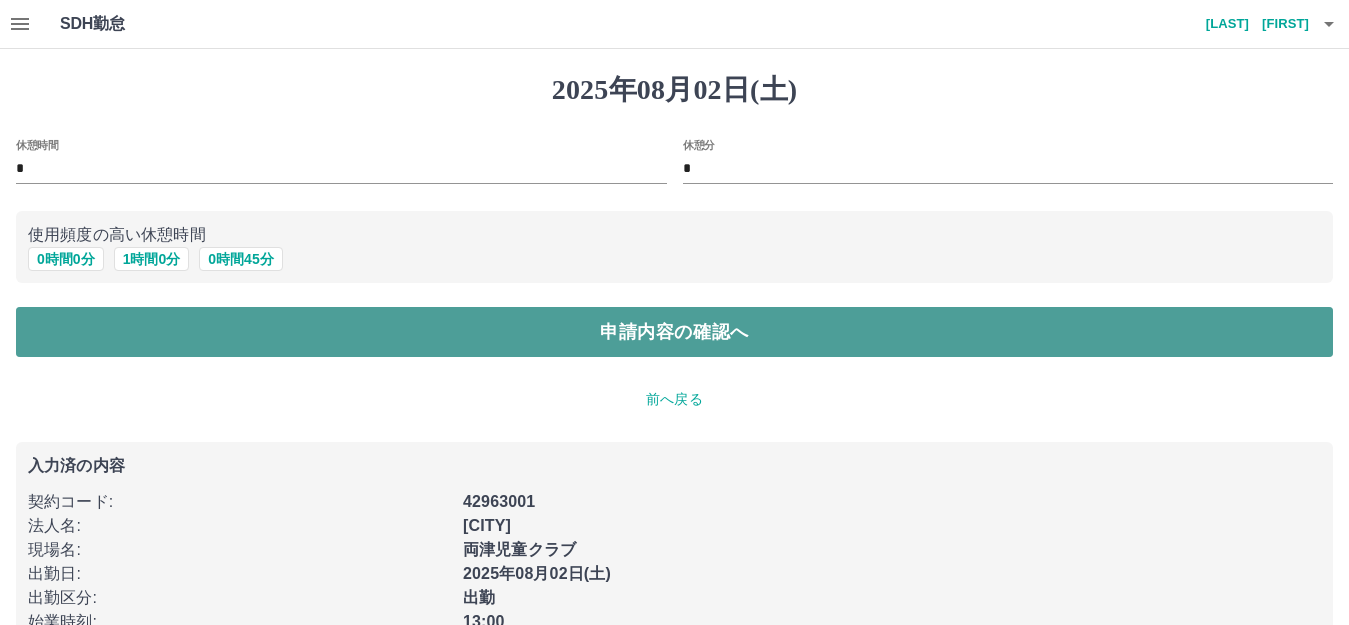 click on "申請内容の確認へ" at bounding box center [674, 332] 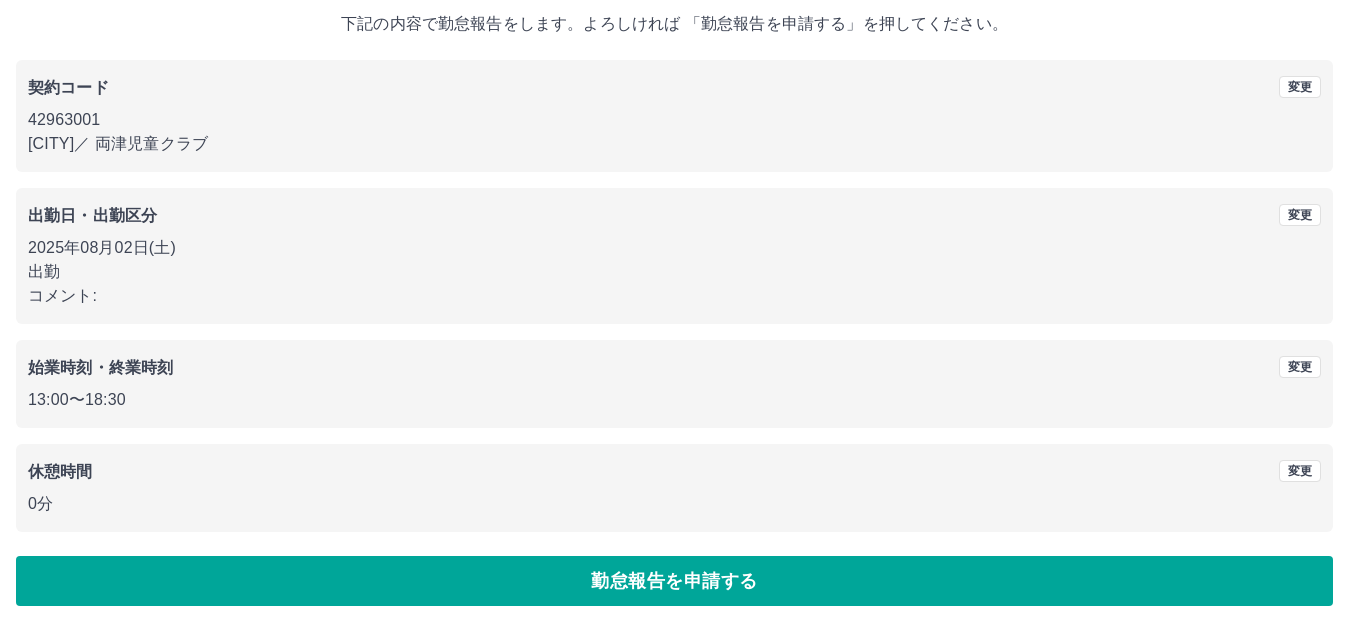 scroll, scrollTop: 124, scrollLeft: 0, axis: vertical 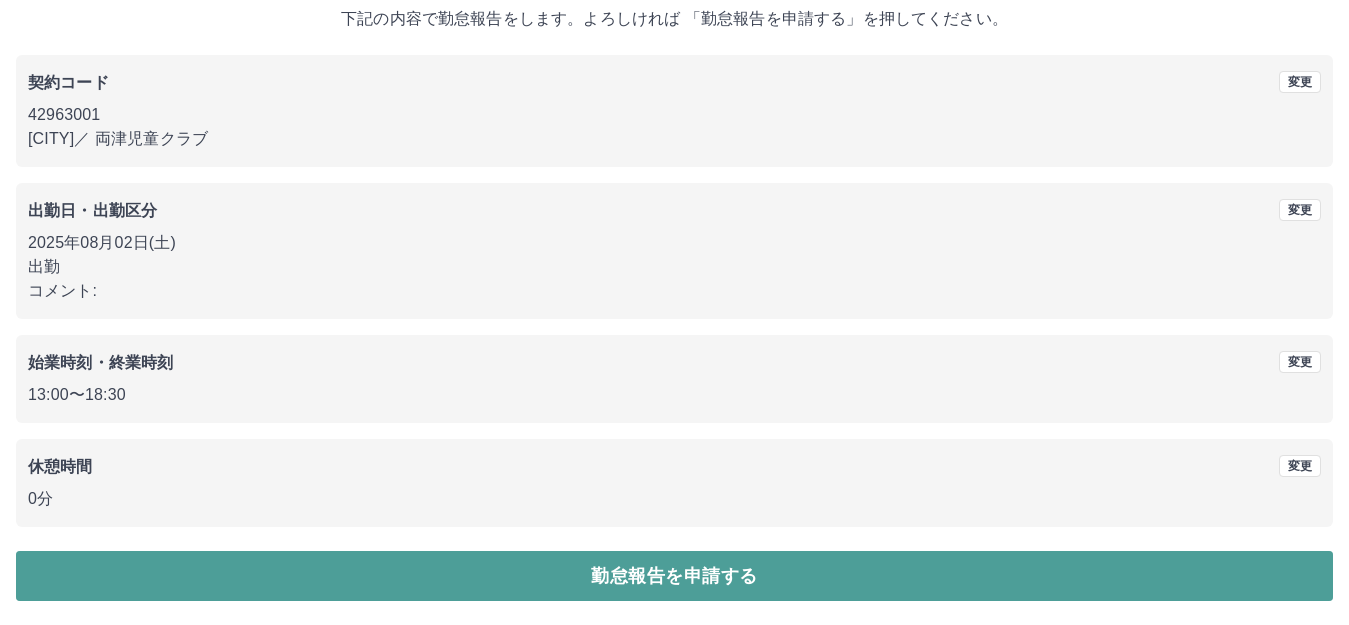 click on "勤怠報告を申請する" at bounding box center [674, 576] 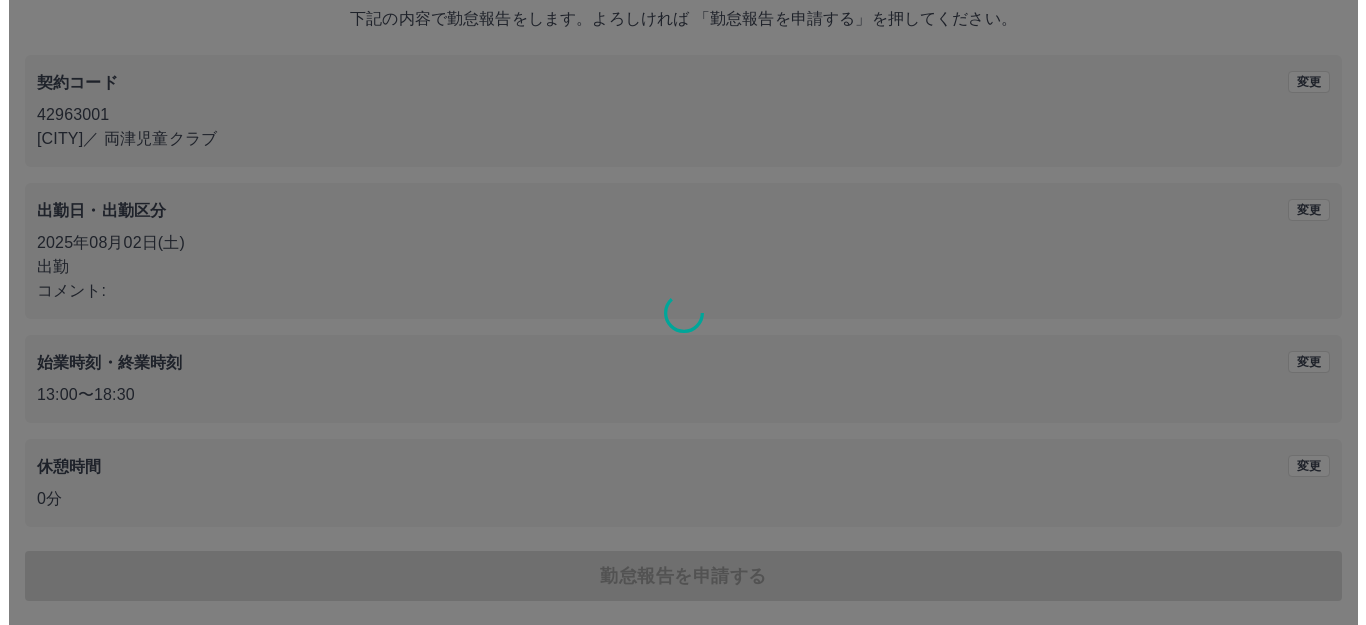 scroll, scrollTop: 0, scrollLeft: 0, axis: both 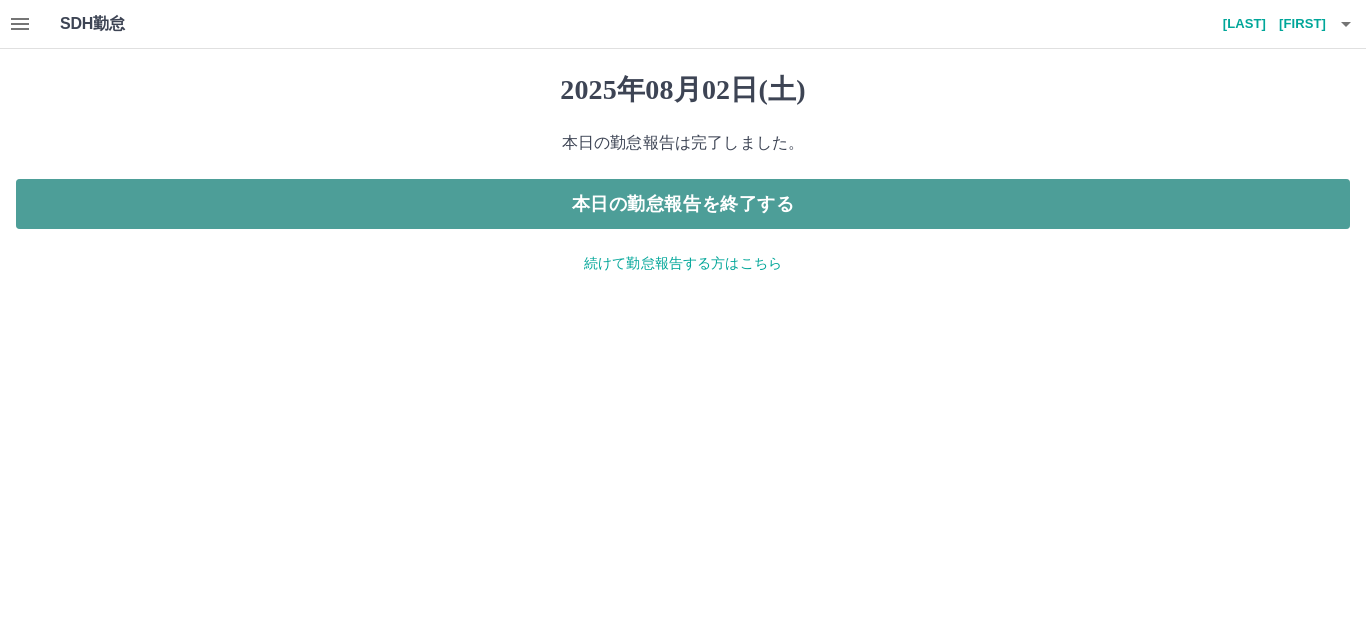 click on "本日の勤怠報告を終了する" at bounding box center [683, 204] 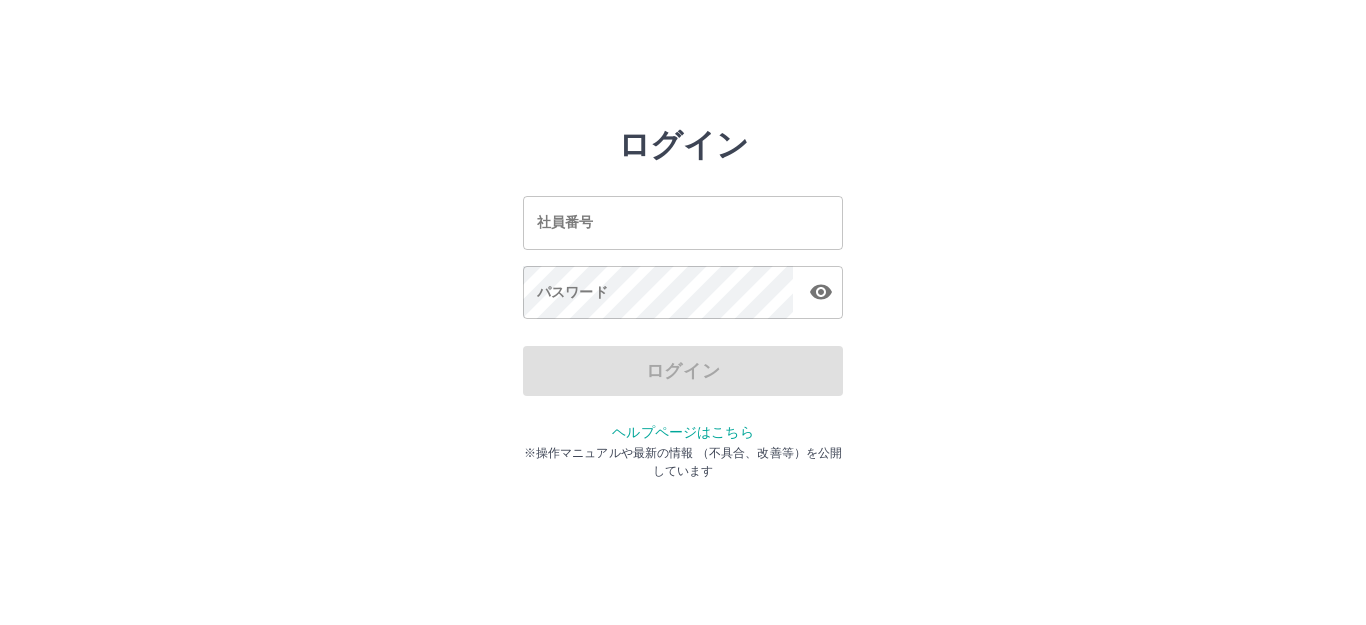 scroll, scrollTop: 0, scrollLeft: 0, axis: both 